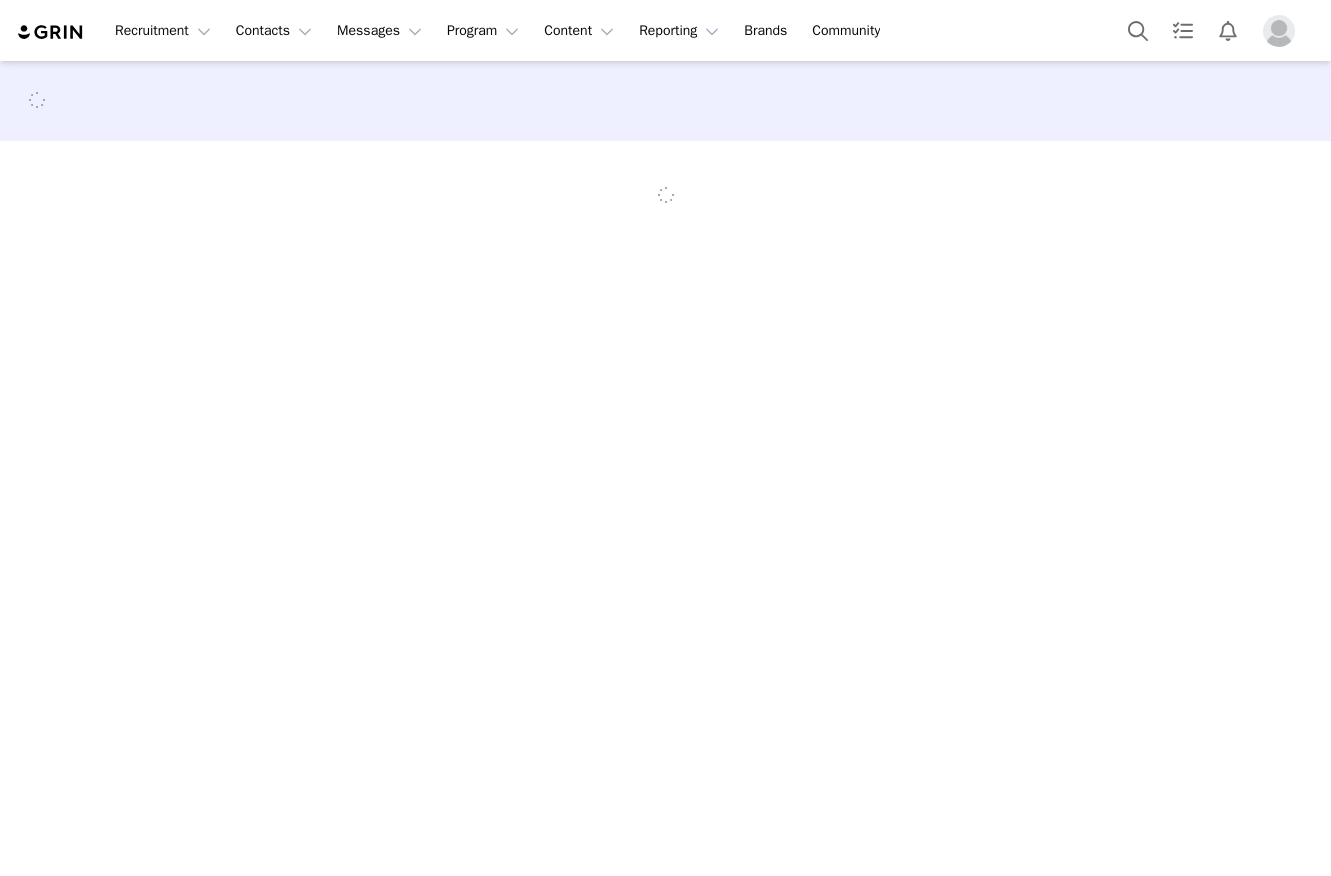 scroll, scrollTop: 0, scrollLeft: 0, axis: both 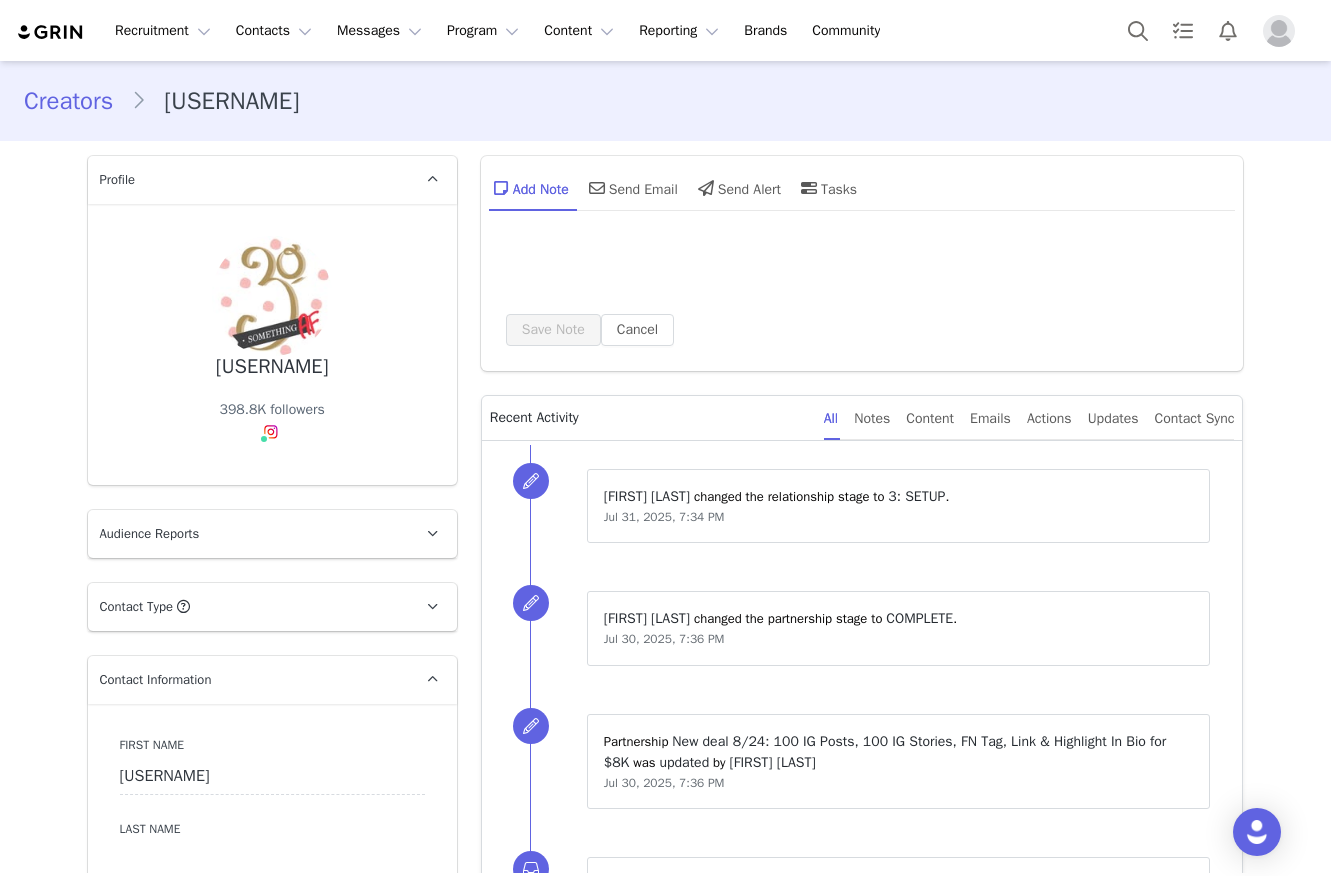 type on "+1 (United States)" 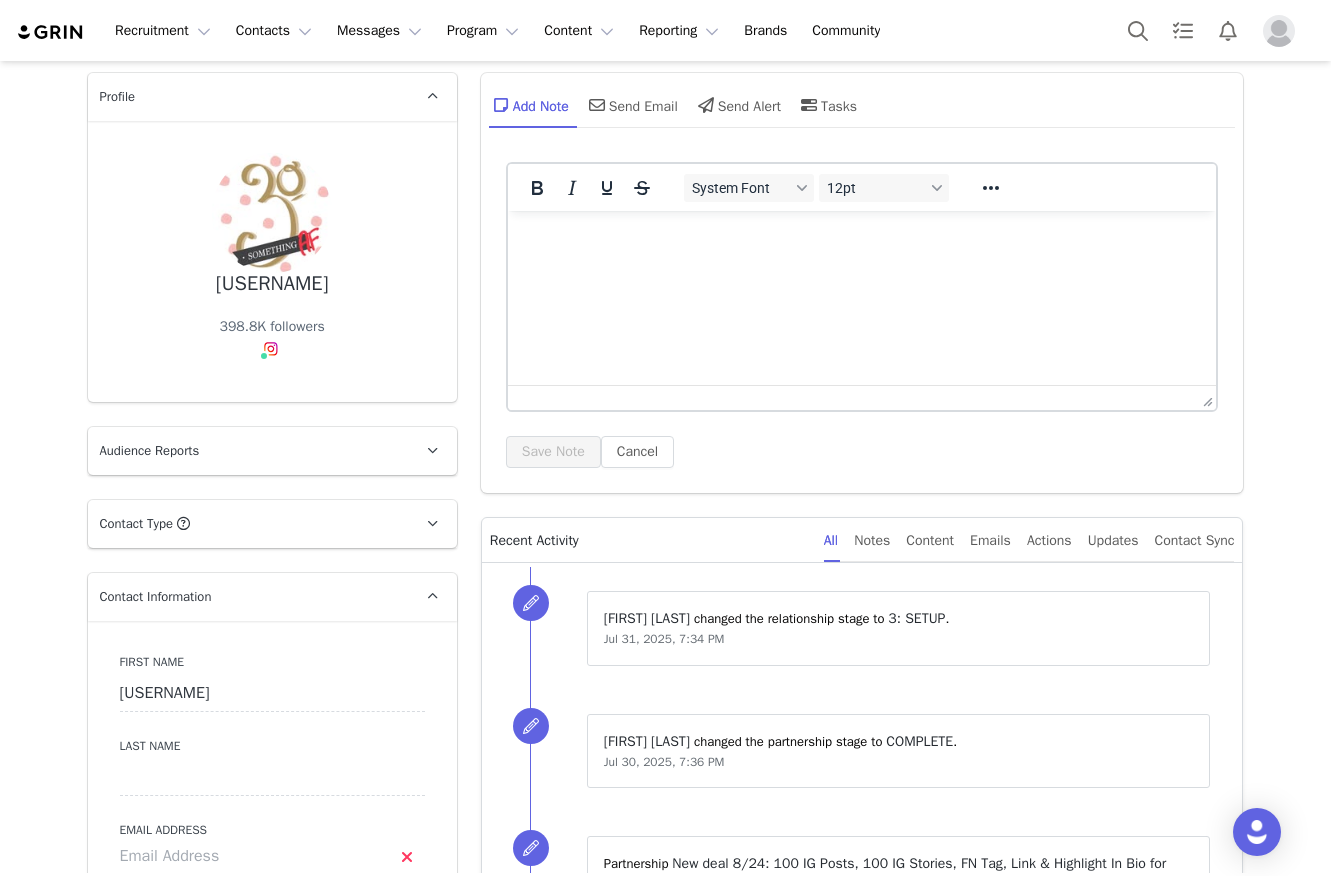 scroll, scrollTop: 0, scrollLeft: 0, axis: both 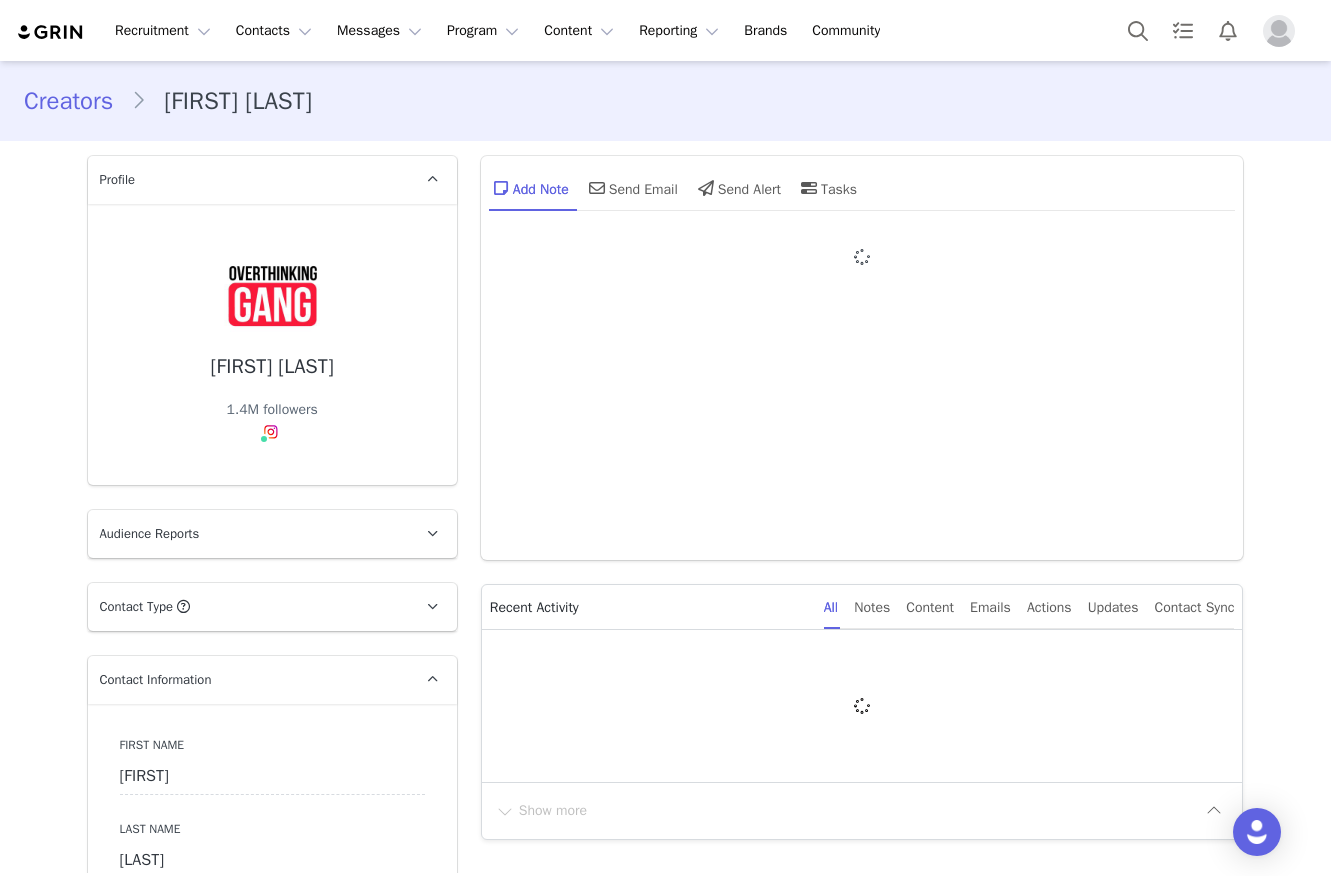 type on "+357 (Cyprus)" 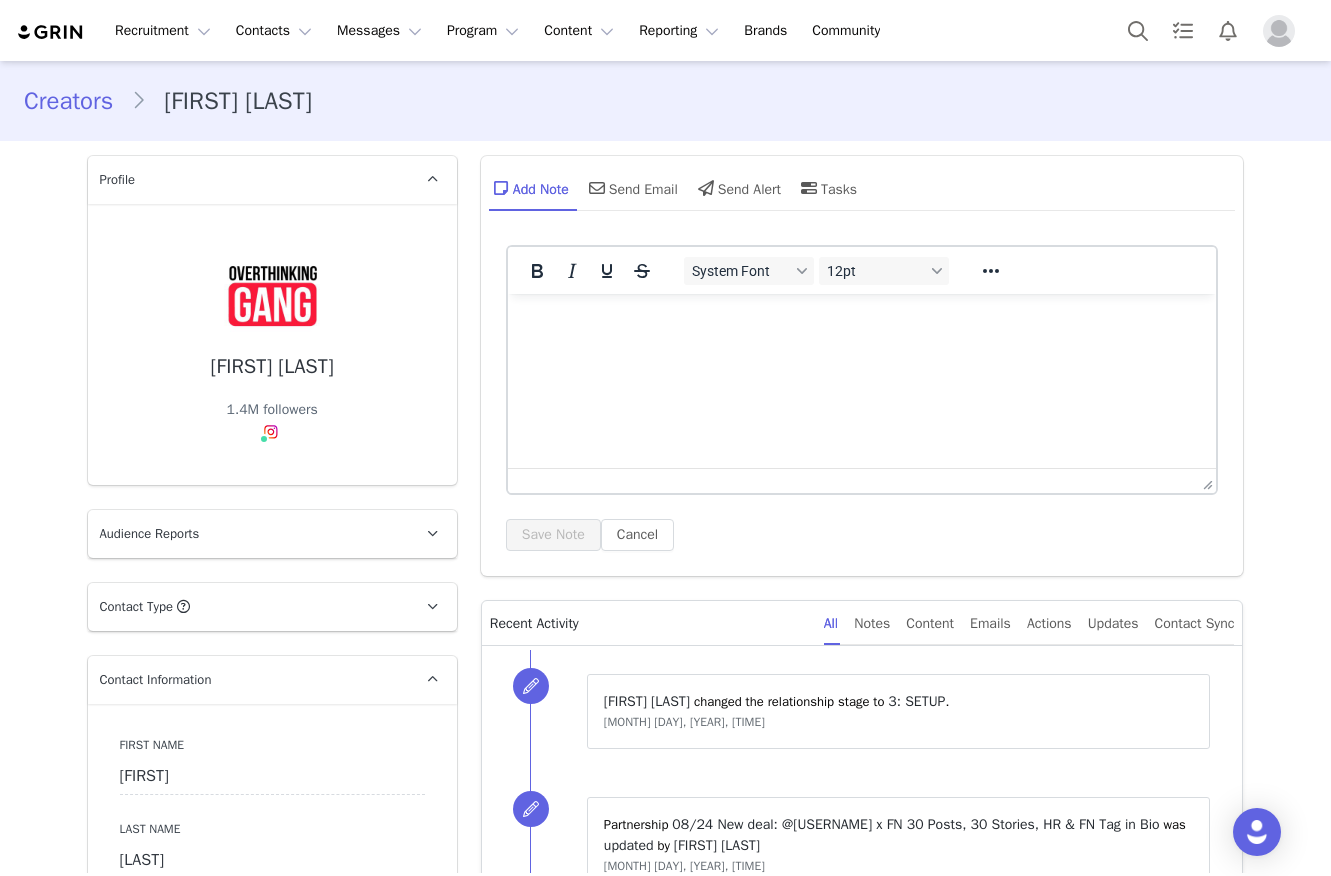 scroll, scrollTop: 0, scrollLeft: 0, axis: both 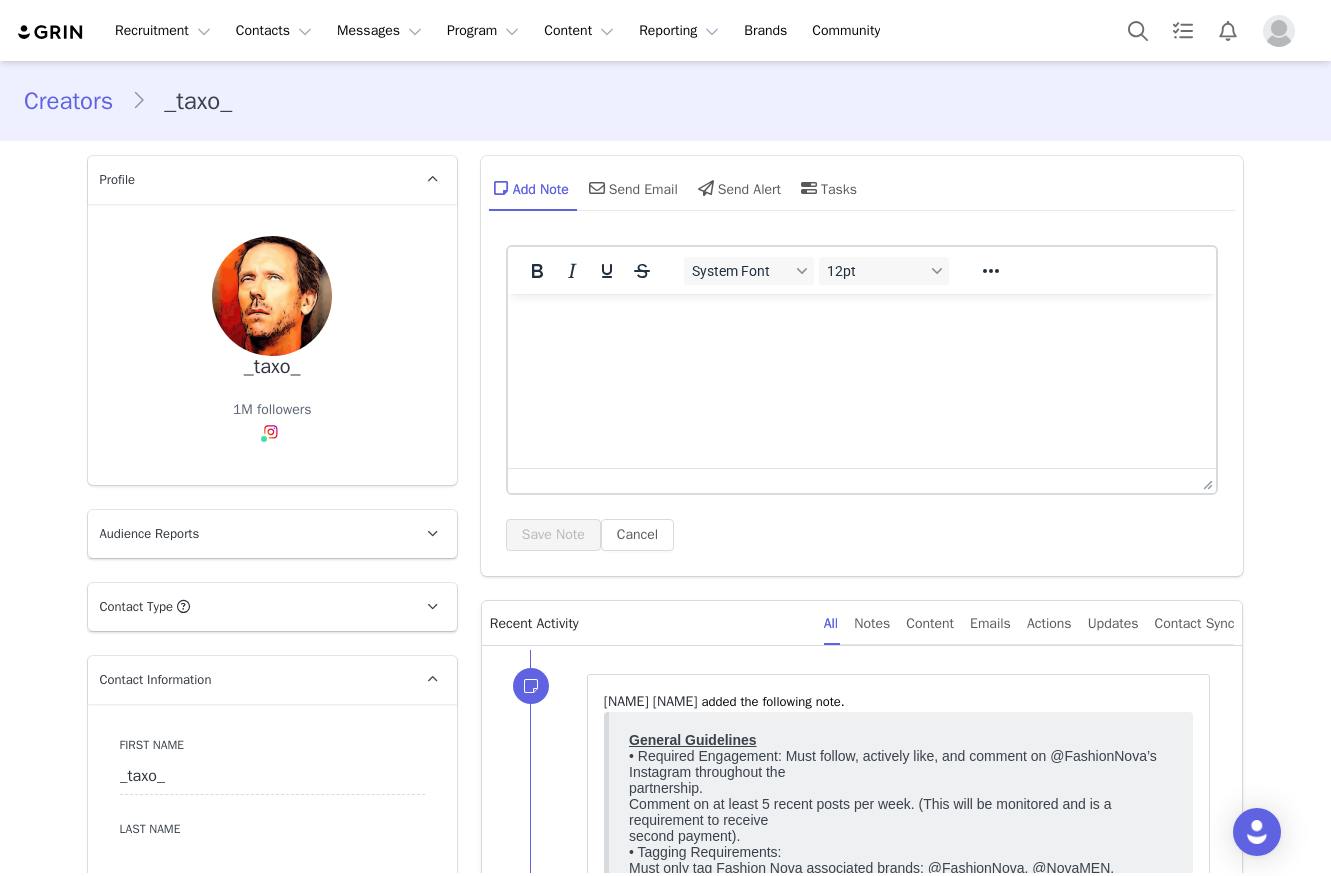 type on "+1 (United States)" 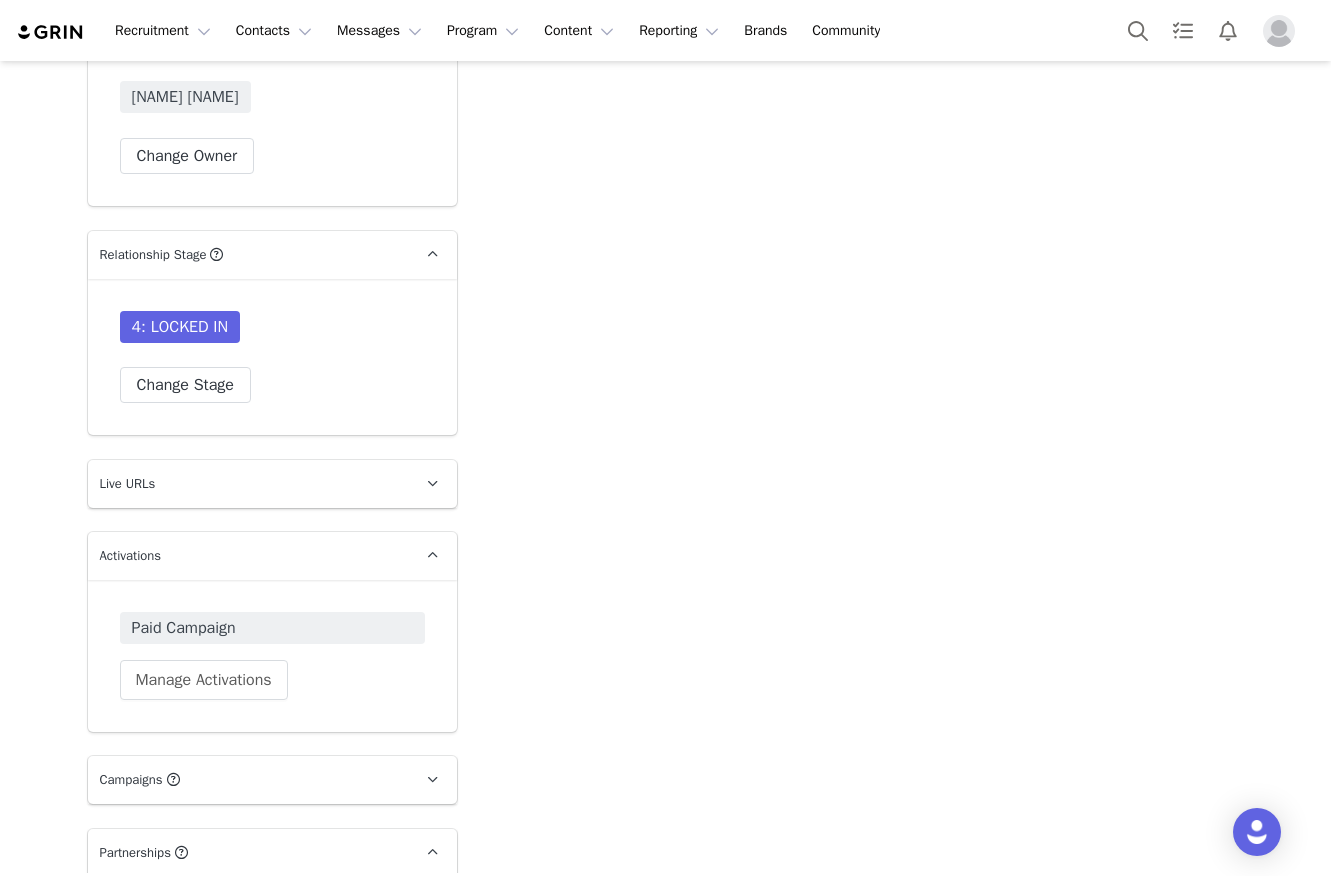 scroll, scrollTop: 4037, scrollLeft: 0, axis: vertical 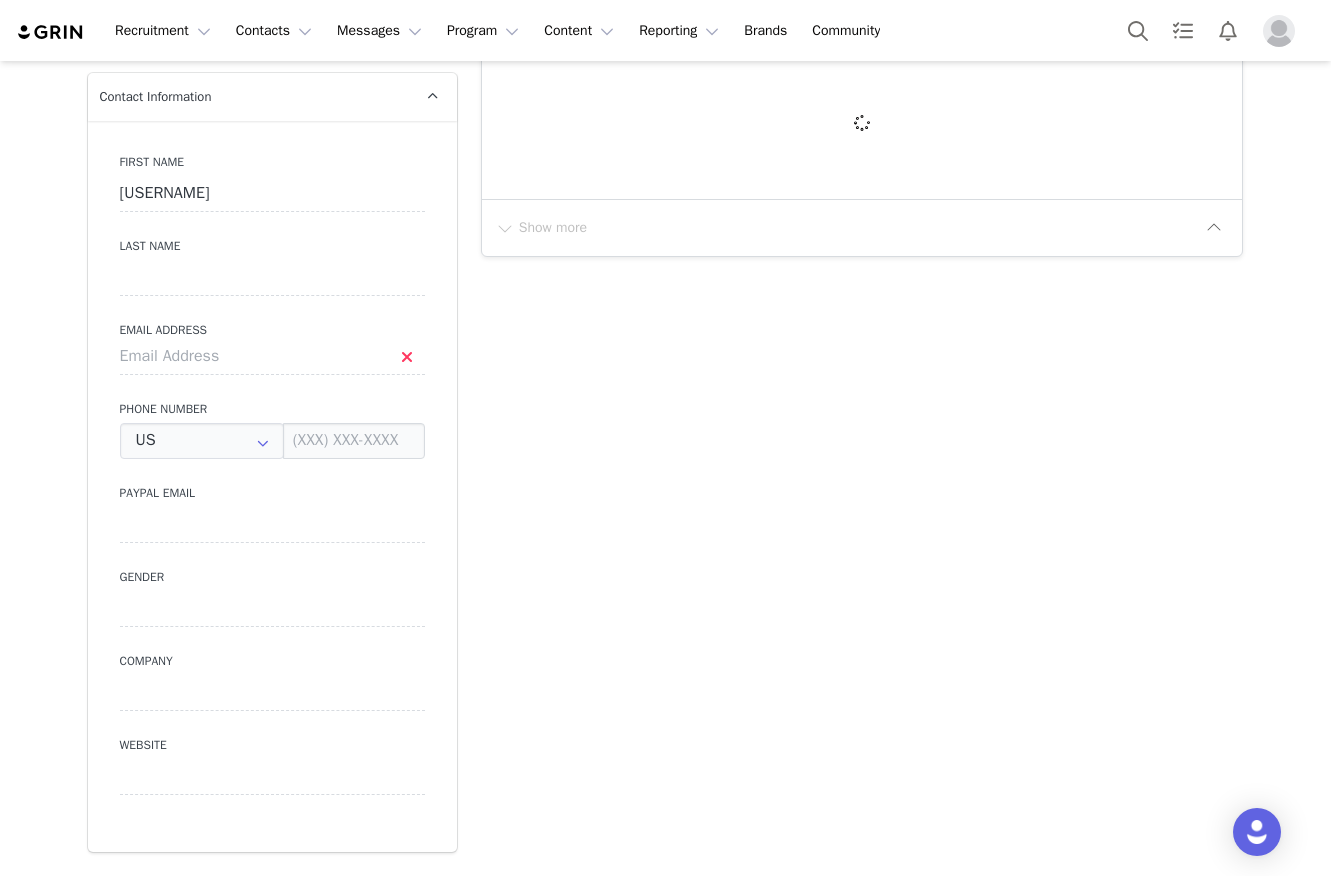 type on "+1 (United States)" 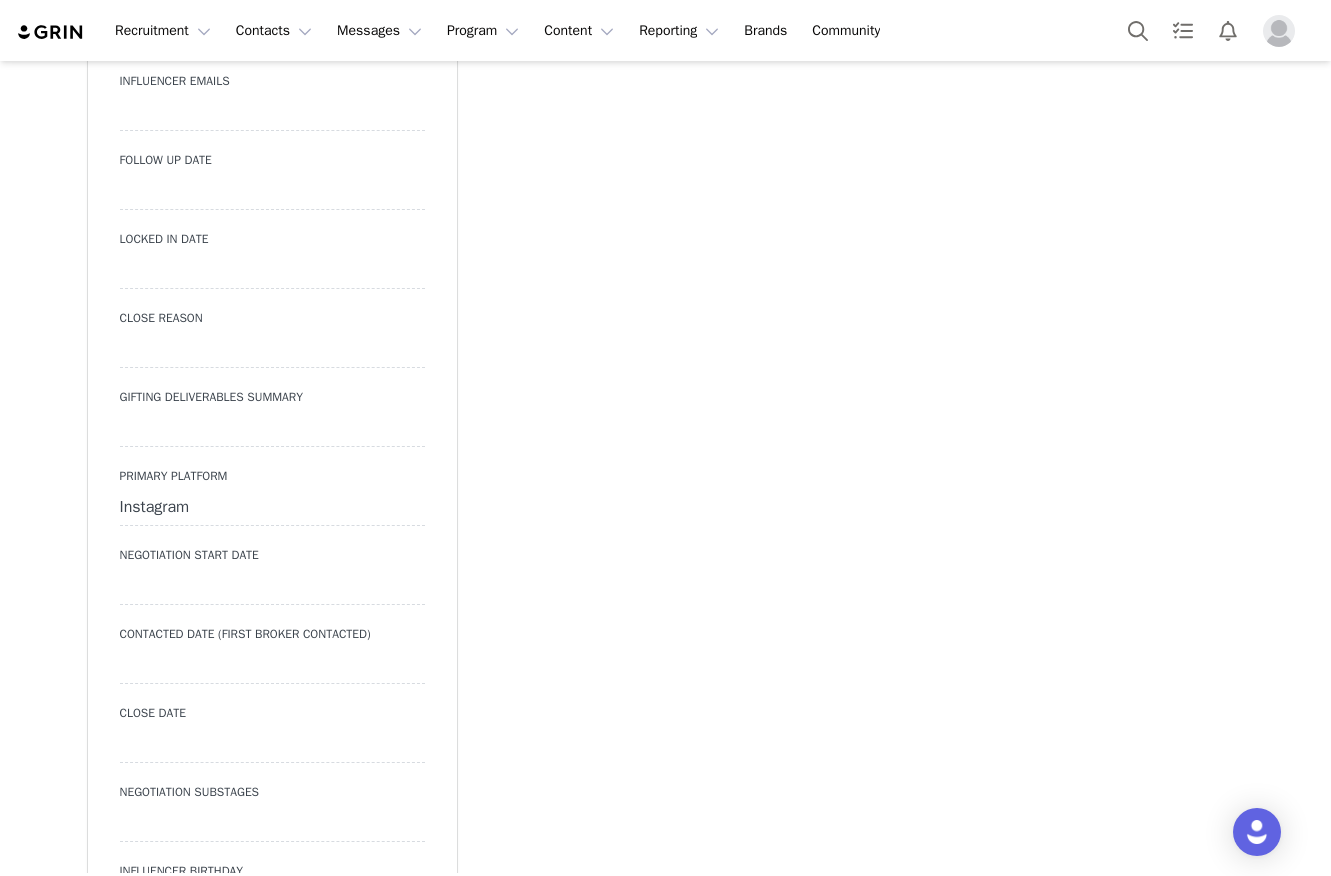 scroll, scrollTop: 2850, scrollLeft: 0, axis: vertical 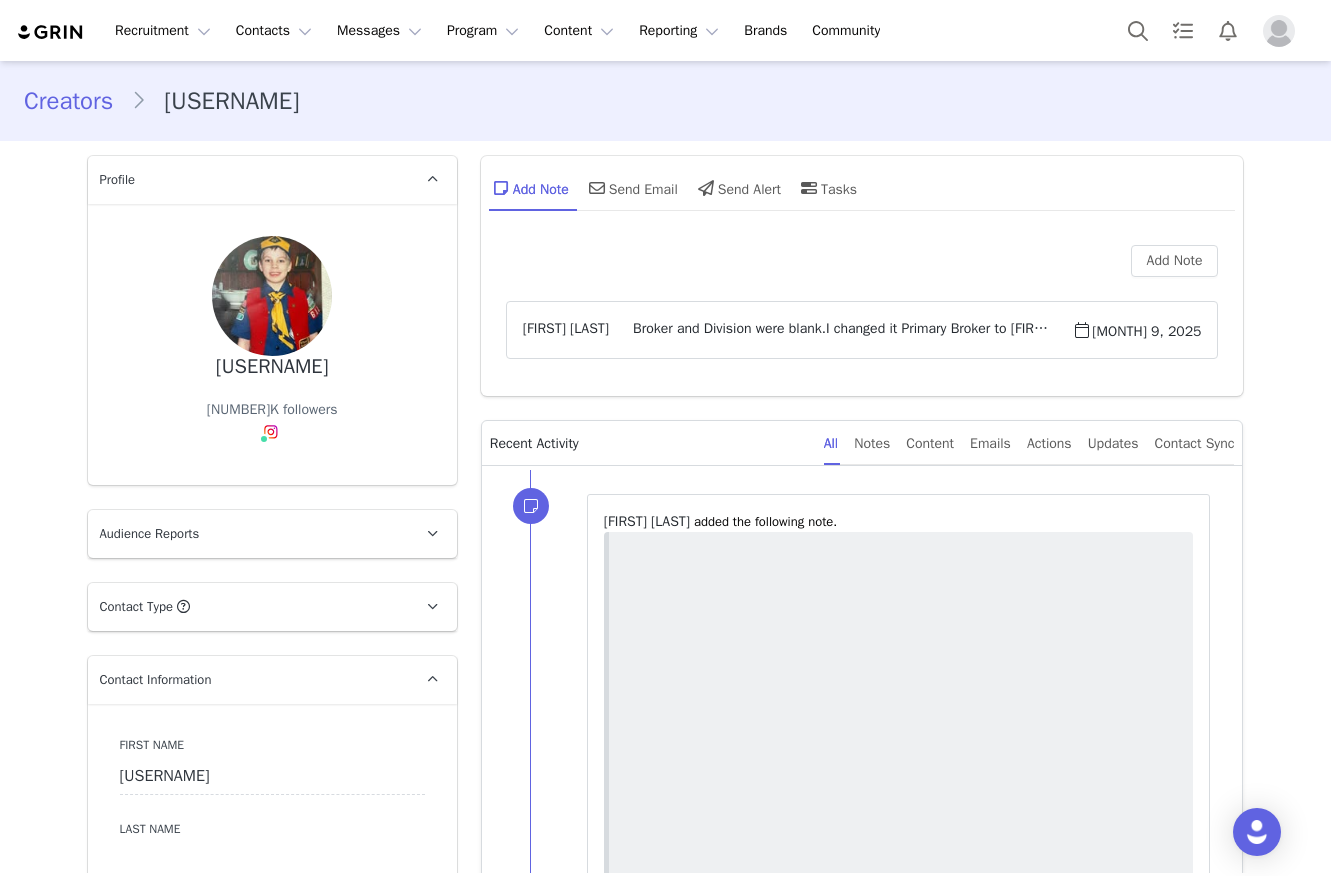 type on "+1 (United States)" 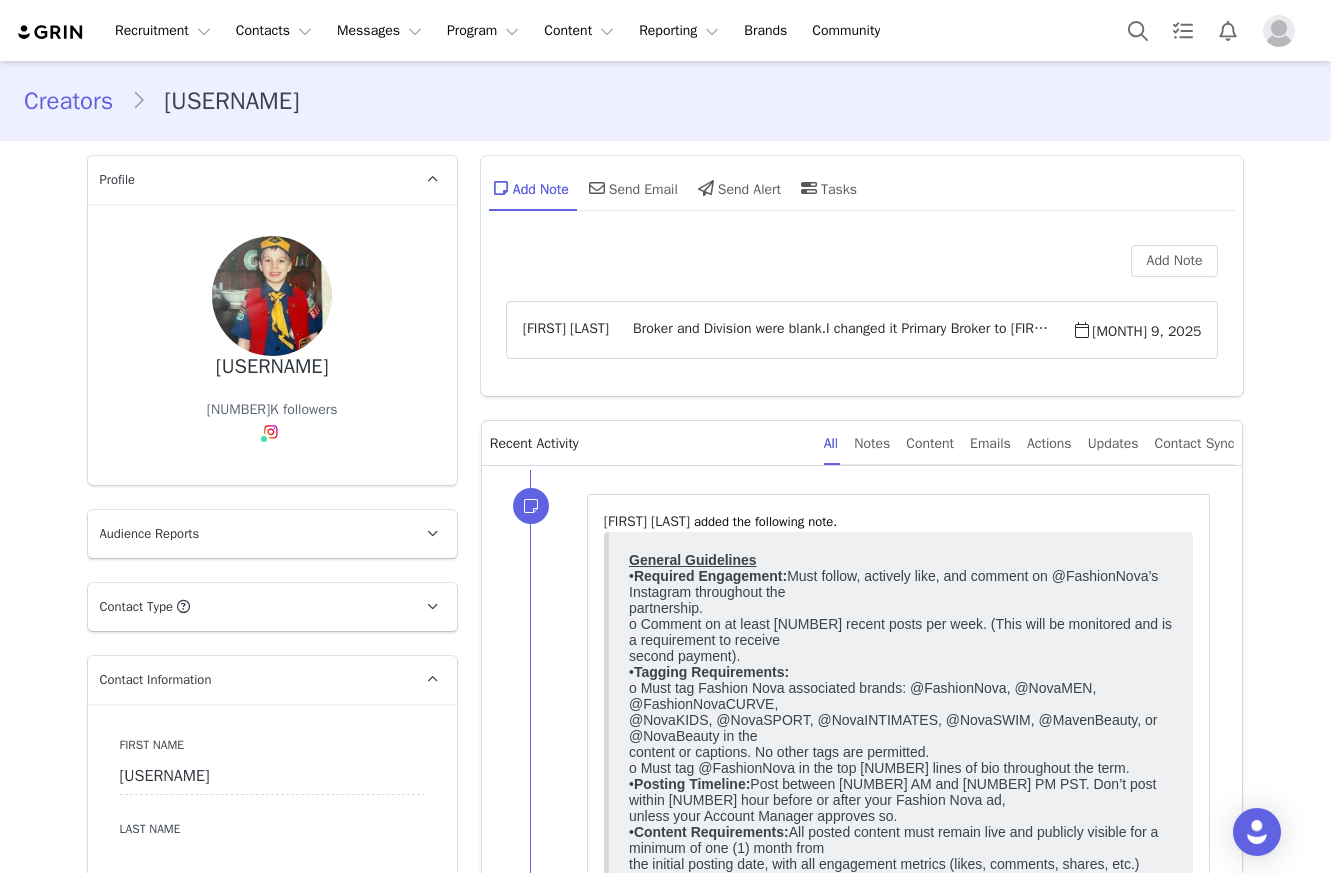 scroll, scrollTop: 0, scrollLeft: 0, axis: both 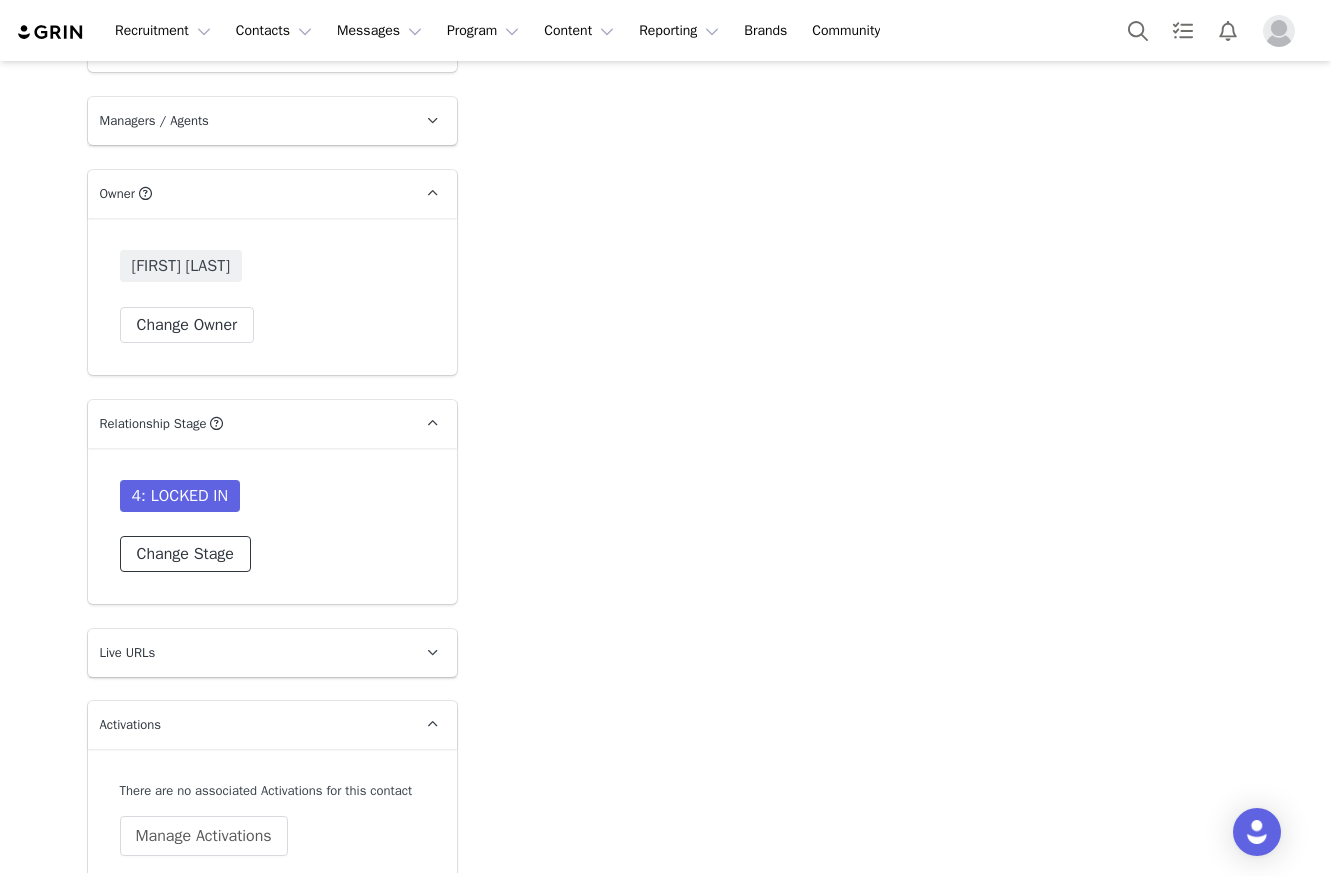 click on "Change Stage" at bounding box center (185, 554) 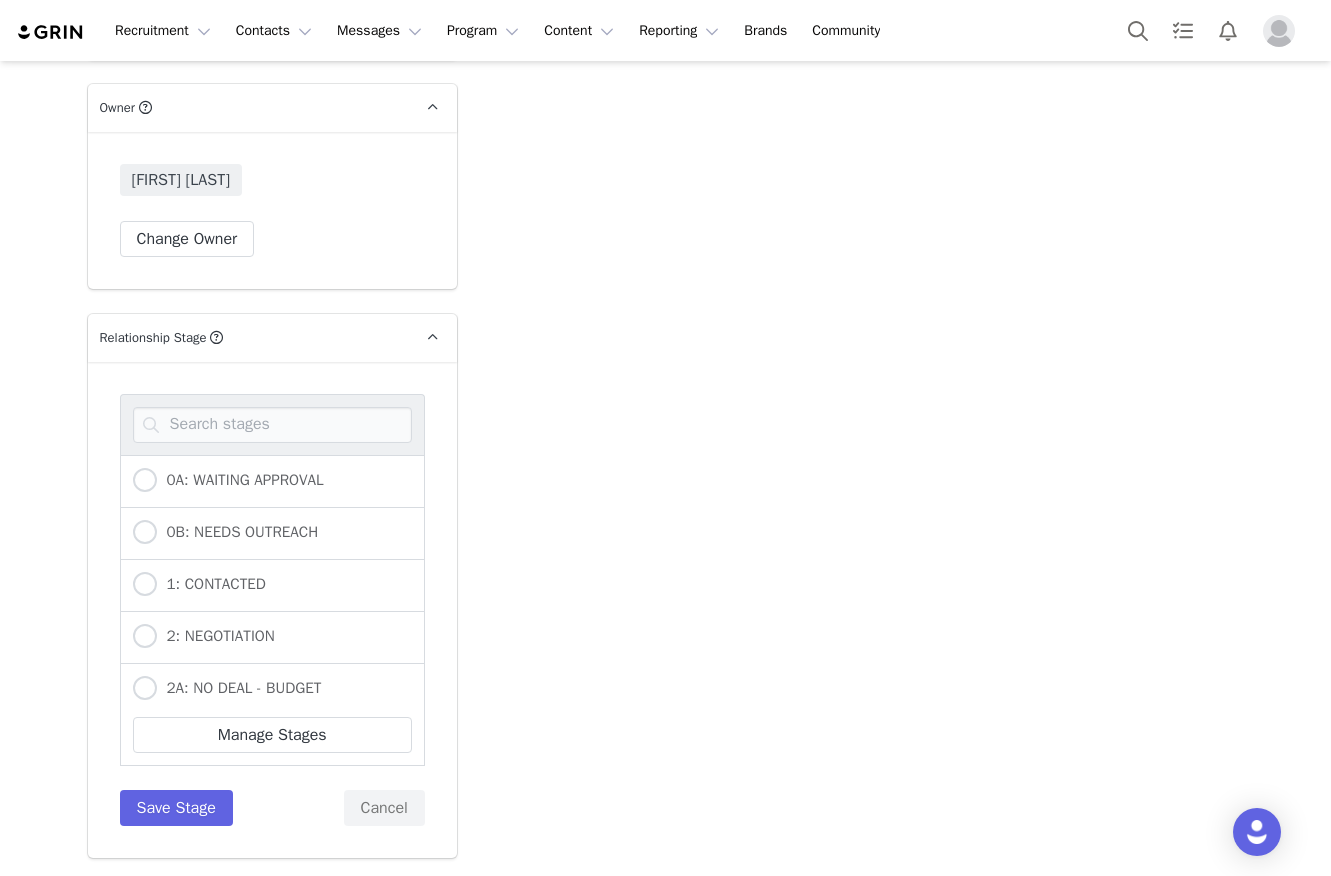scroll, scrollTop: 4041, scrollLeft: 0, axis: vertical 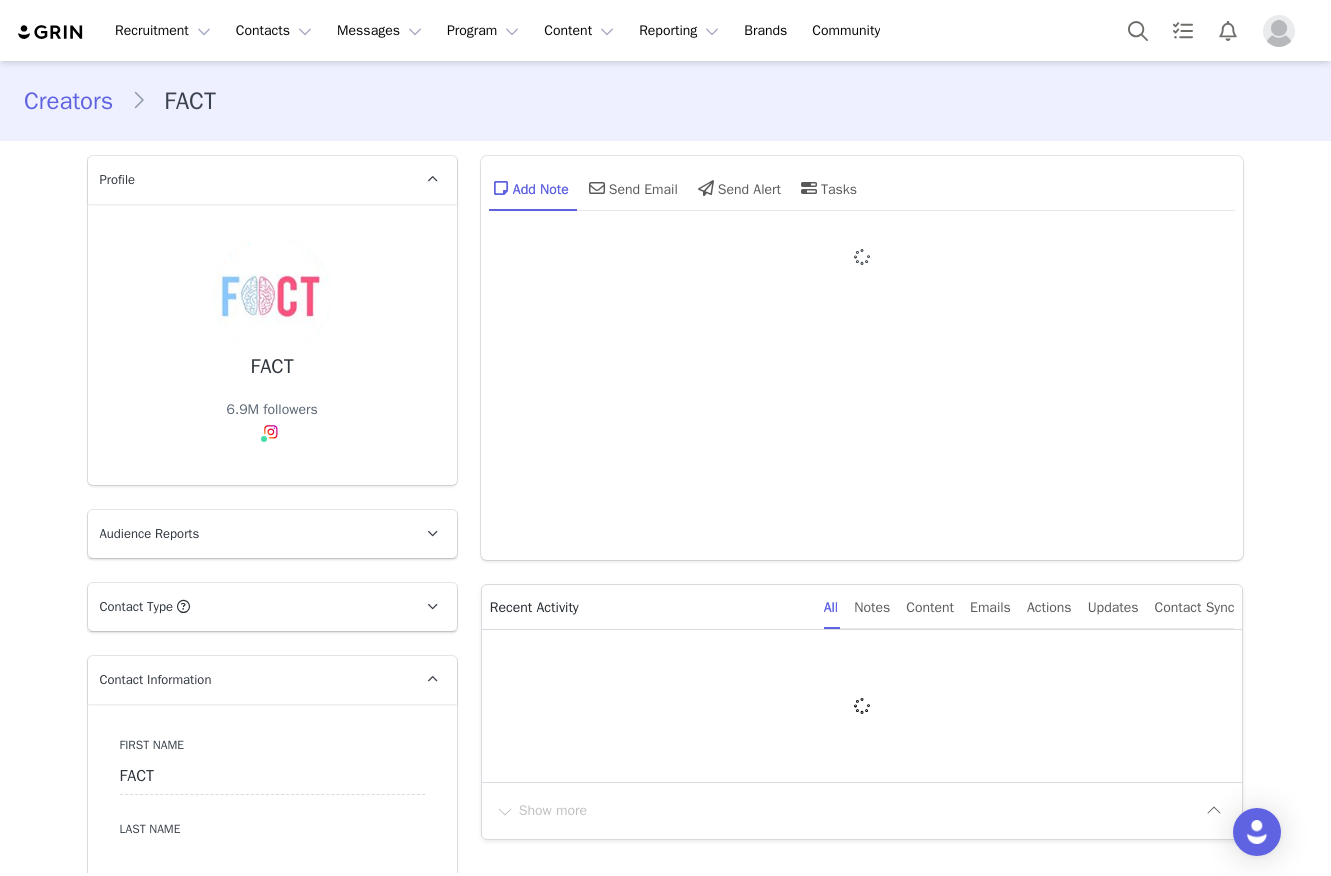 type on "+1 (United States)" 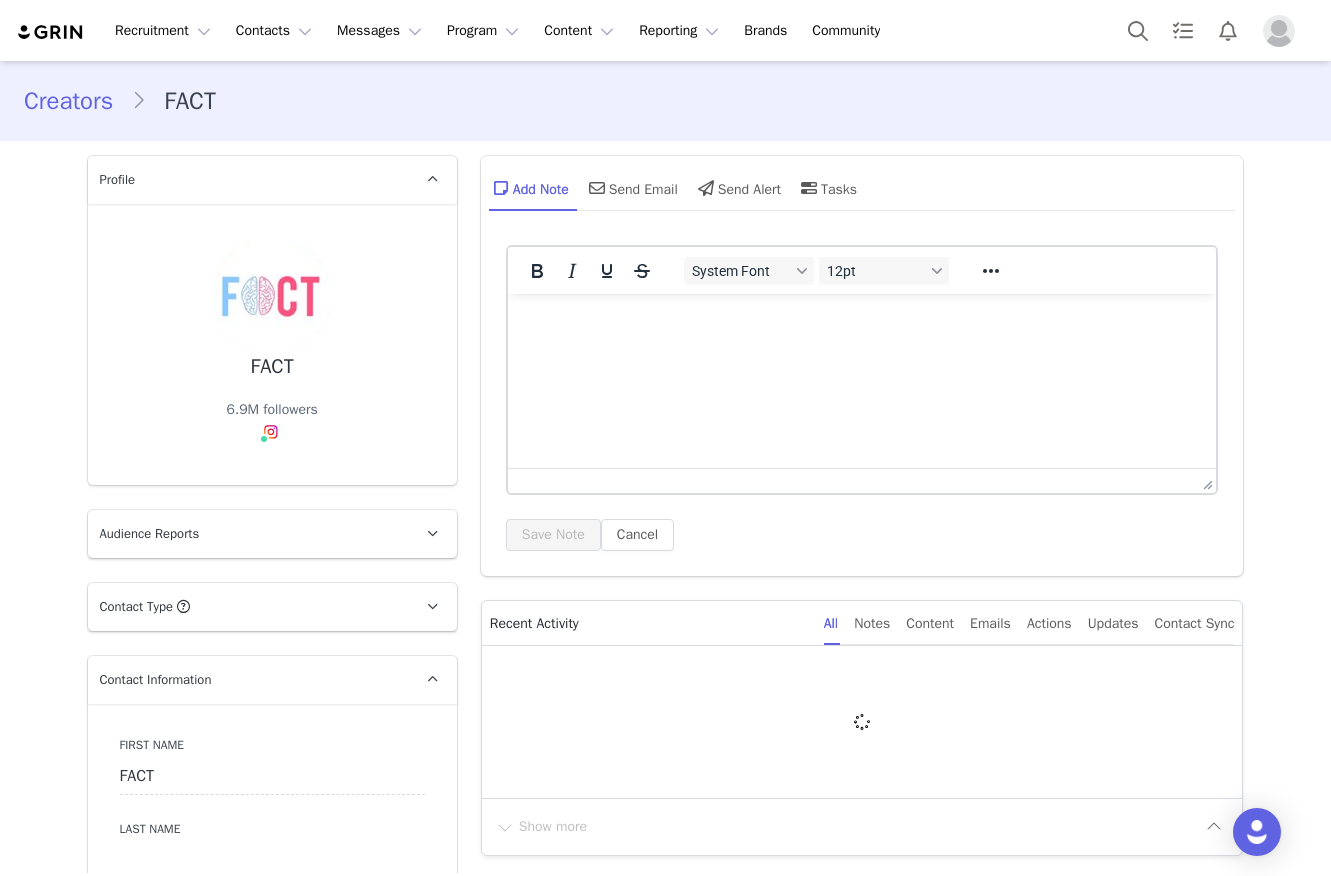 scroll, scrollTop: 0, scrollLeft: 0, axis: both 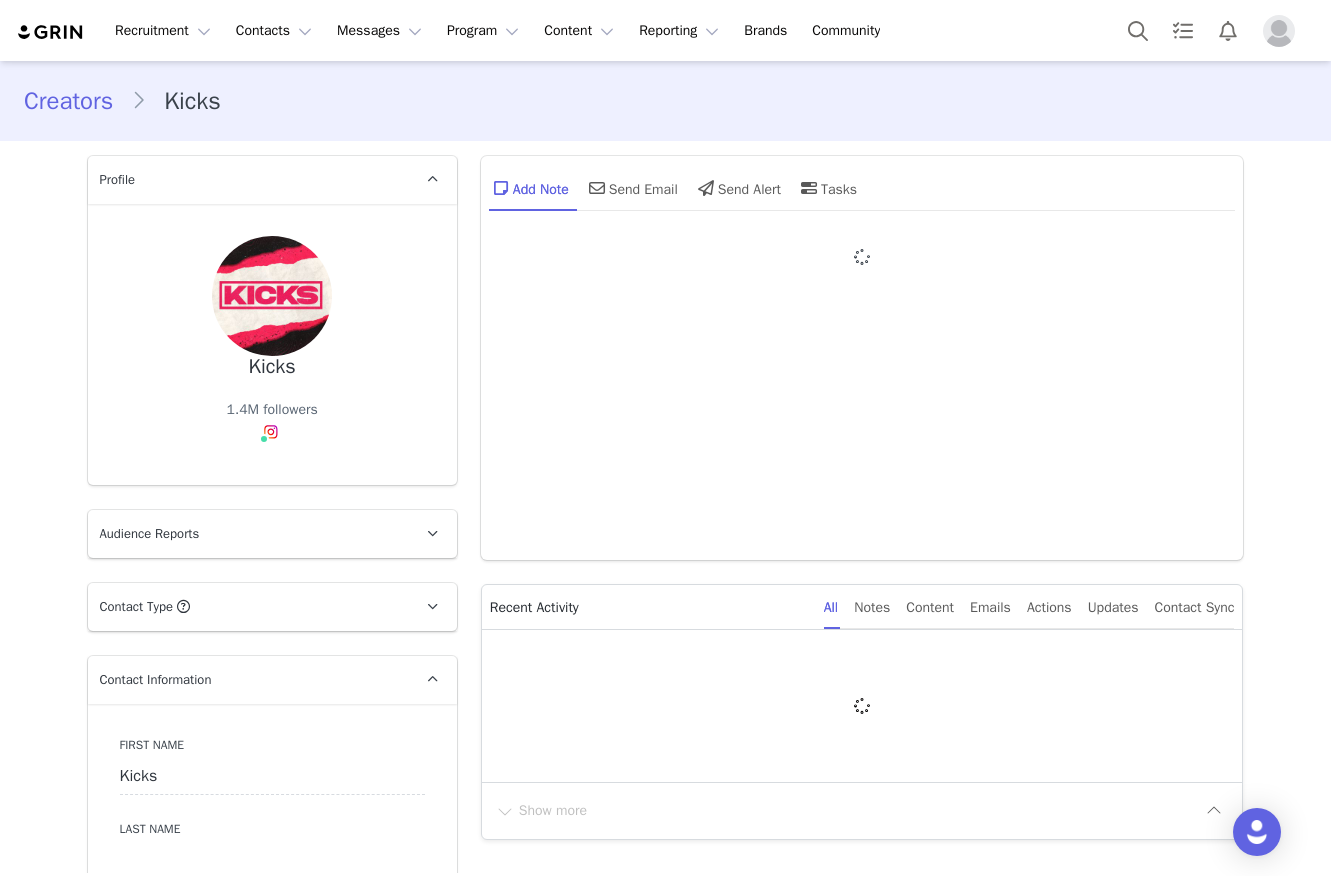 type on "+1 (United States)" 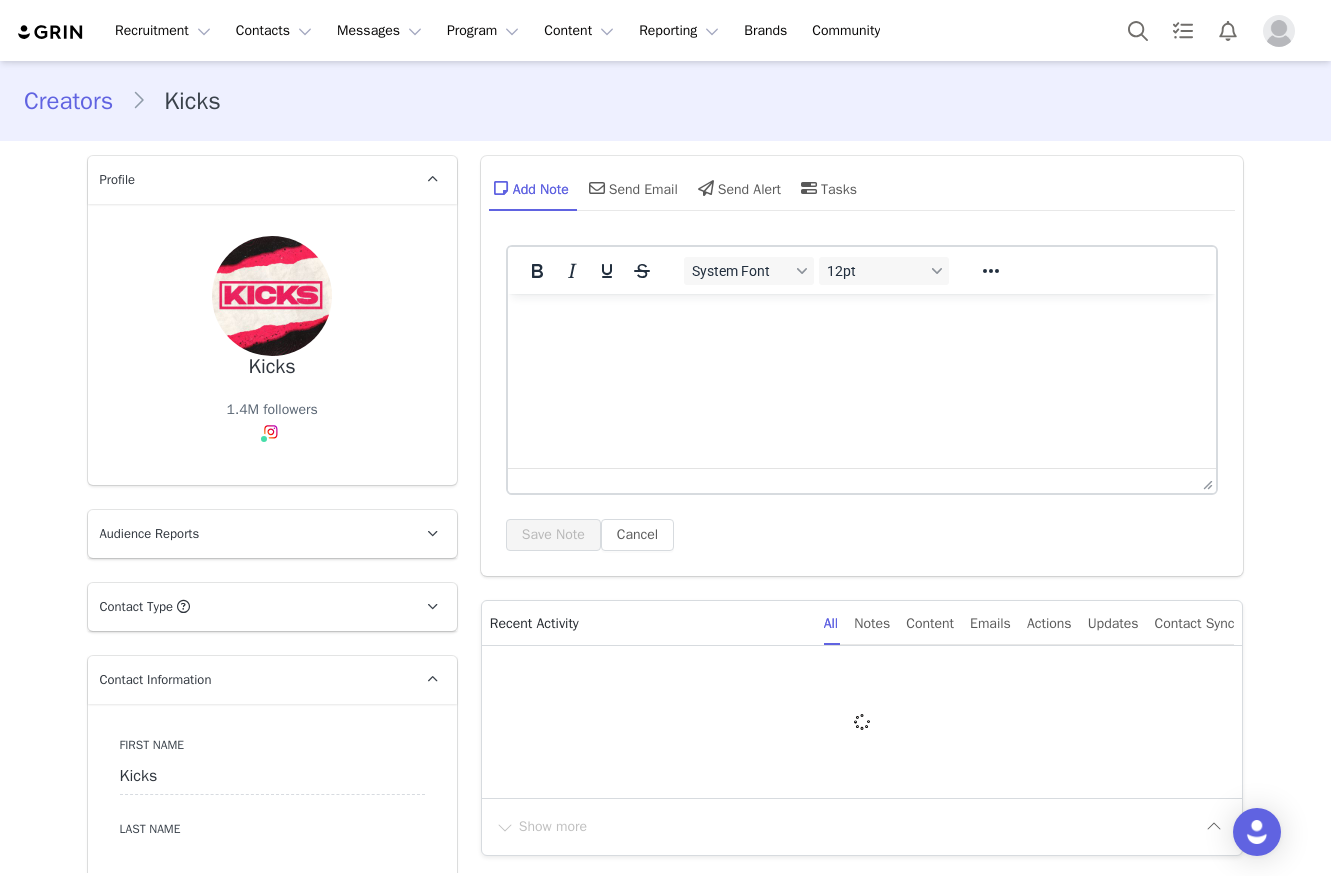 scroll, scrollTop: 36, scrollLeft: 0, axis: vertical 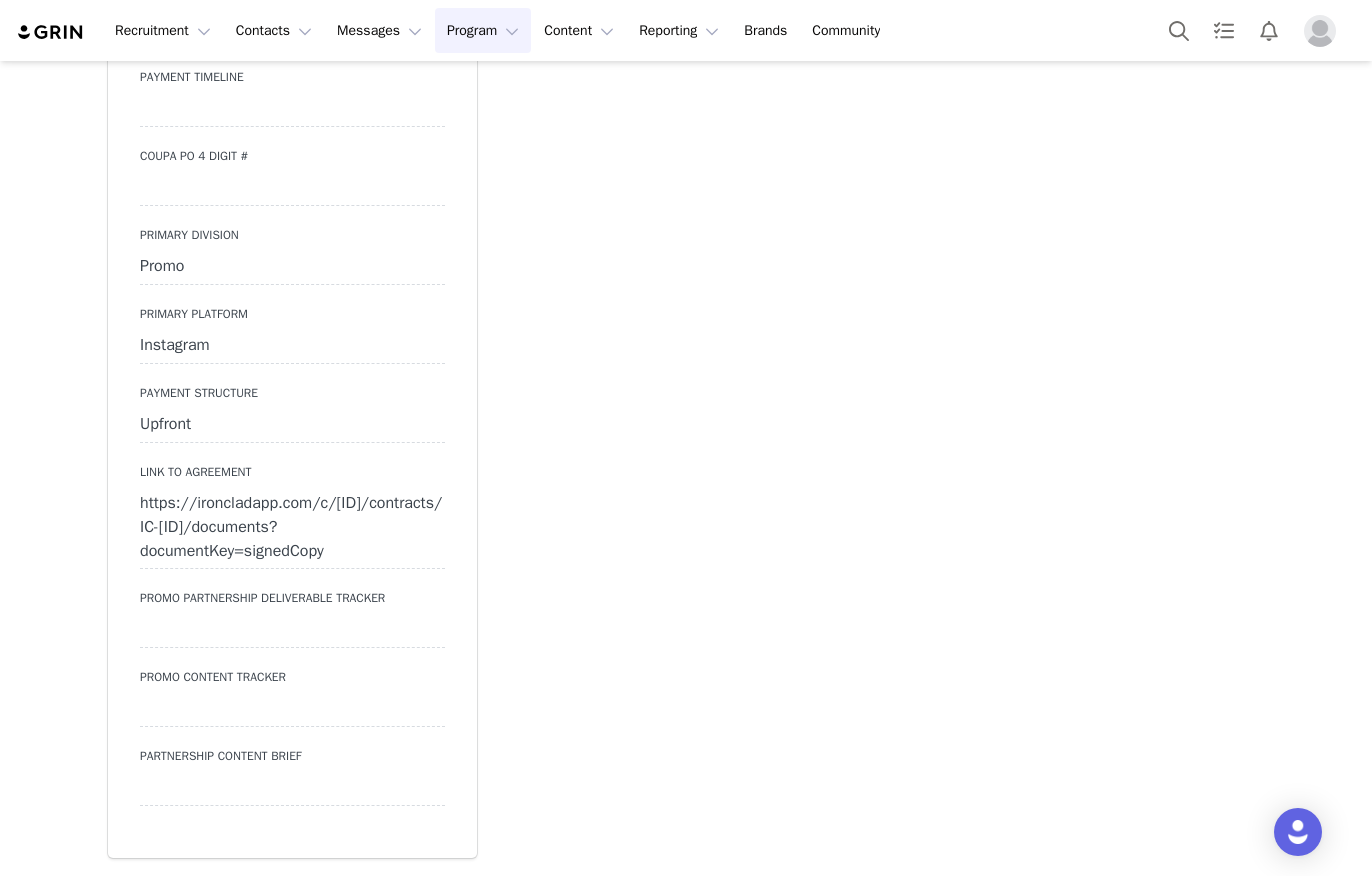 drag, startPoint x: 222, startPoint y: 191, endPoint x: 234, endPoint y: 155, distance: 37.94733 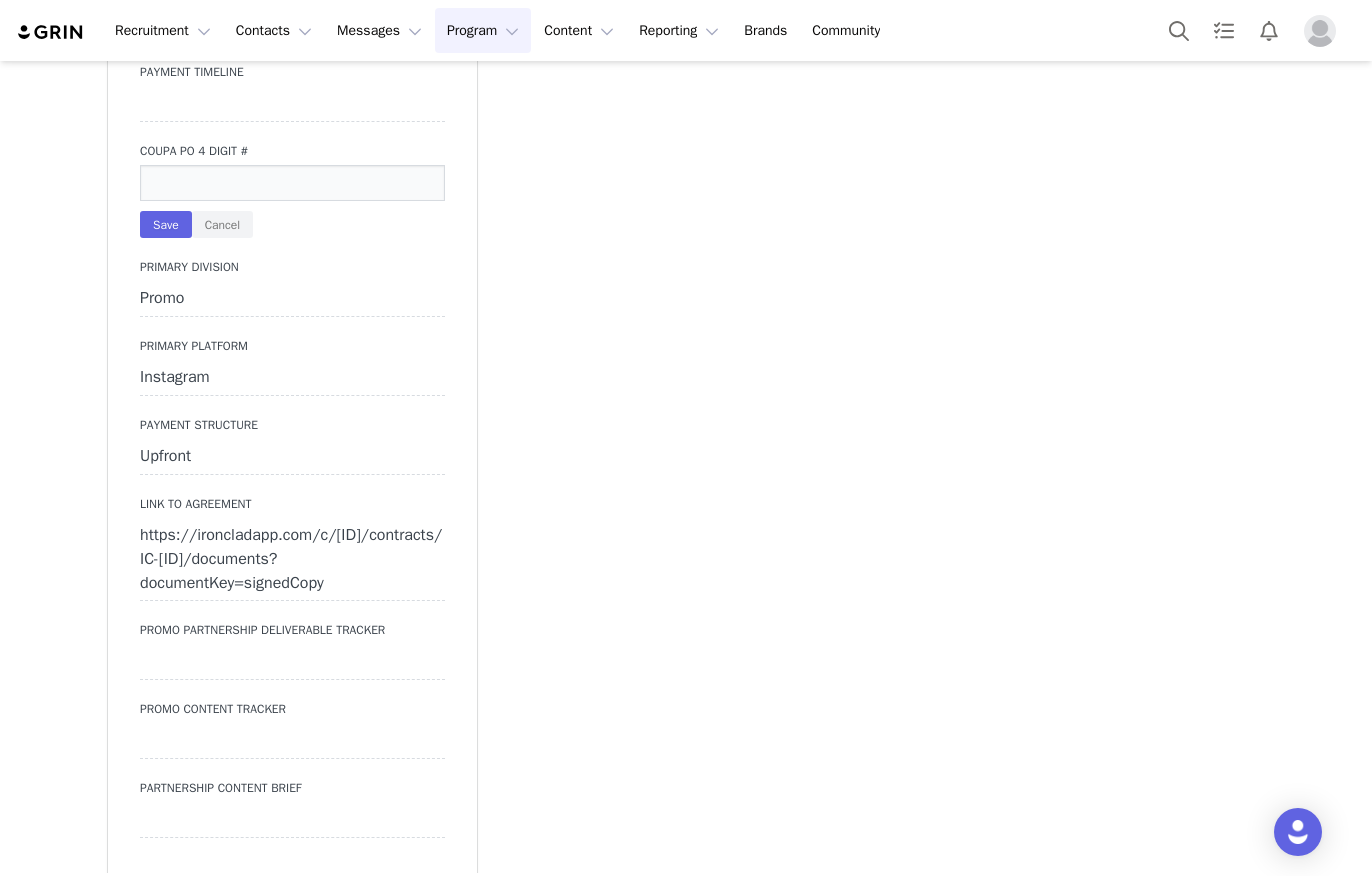 click at bounding box center [292, 183] 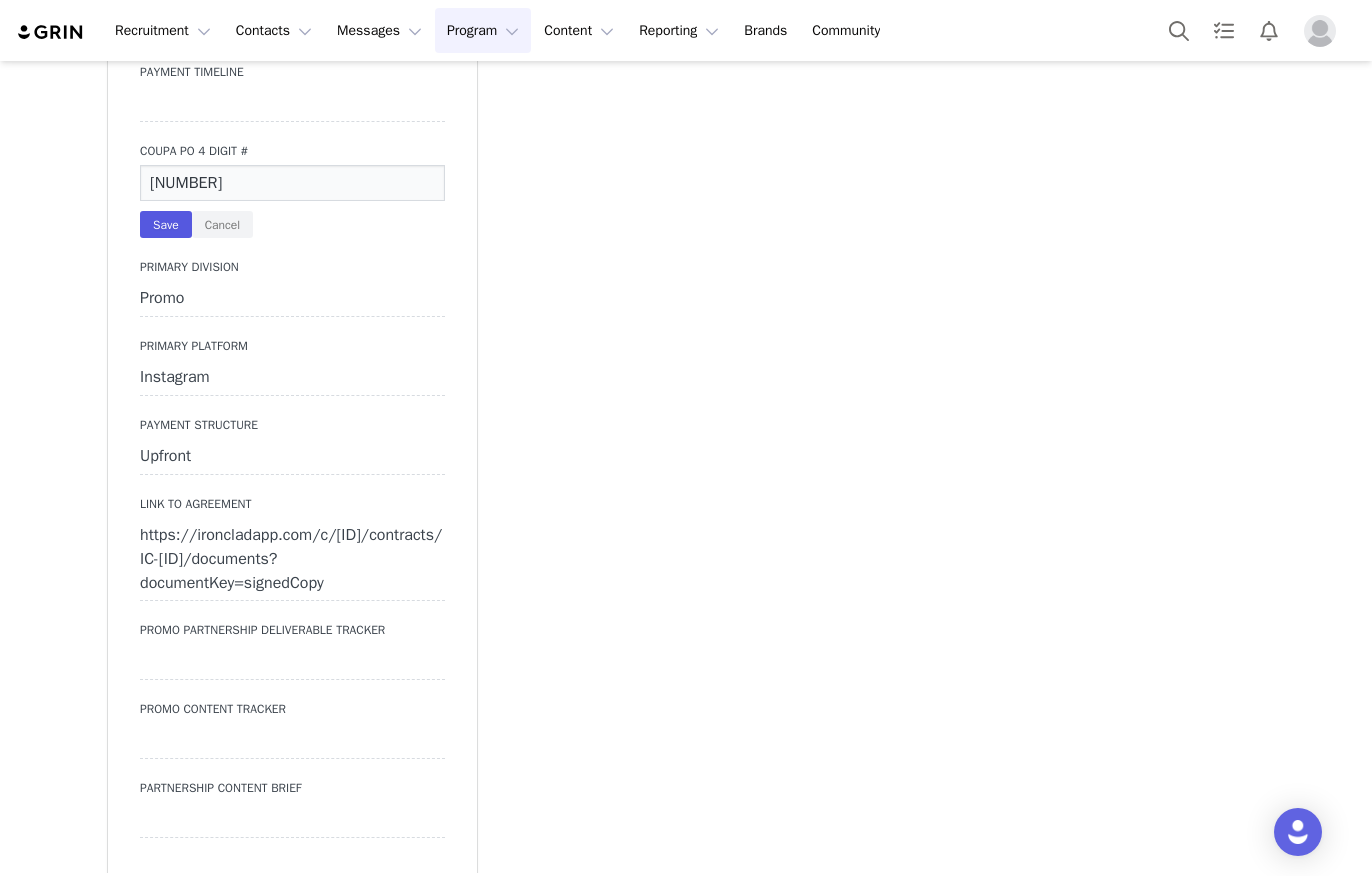 type on "22182" 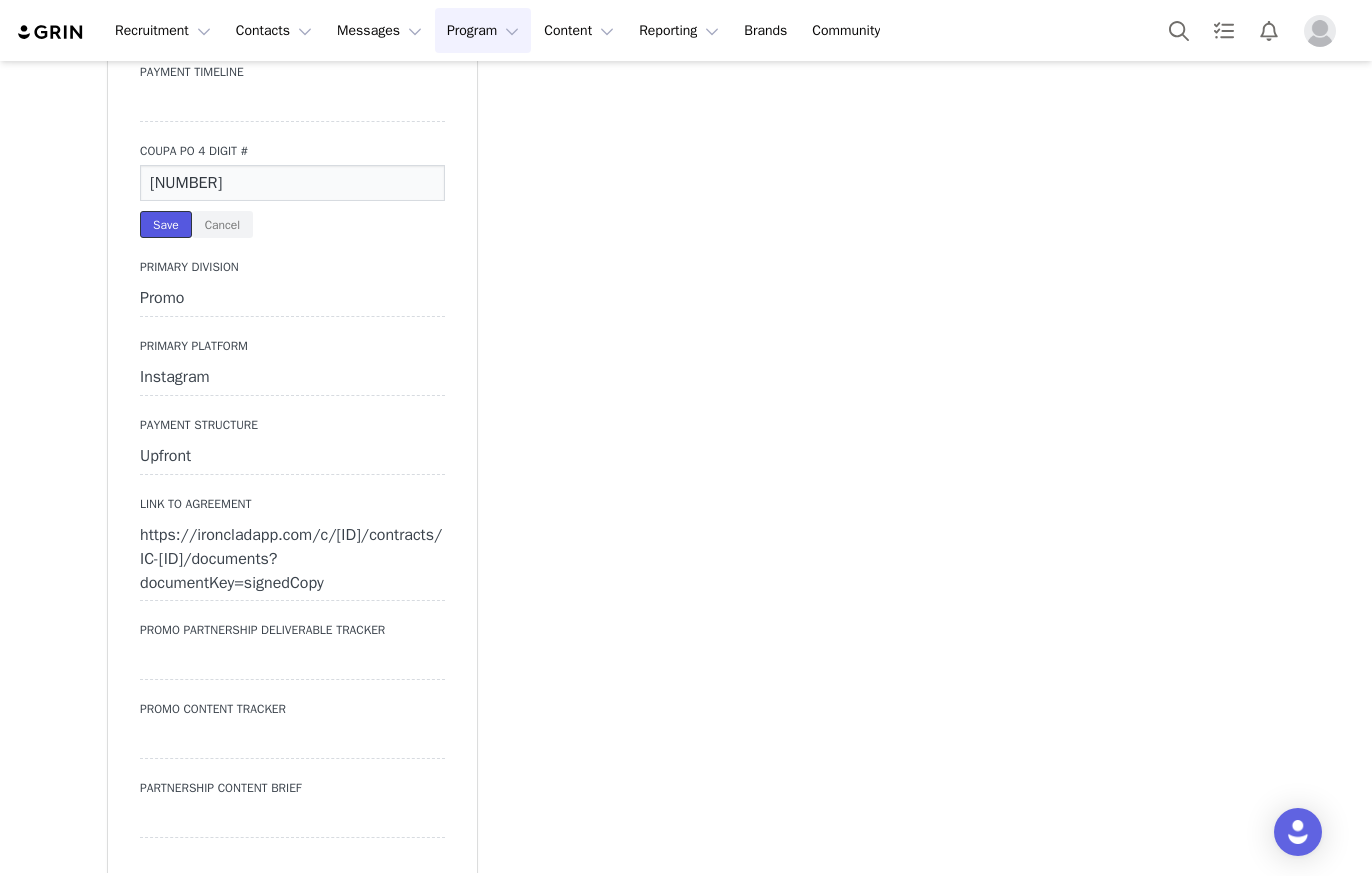 click on "Save" at bounding box center [166, 224] 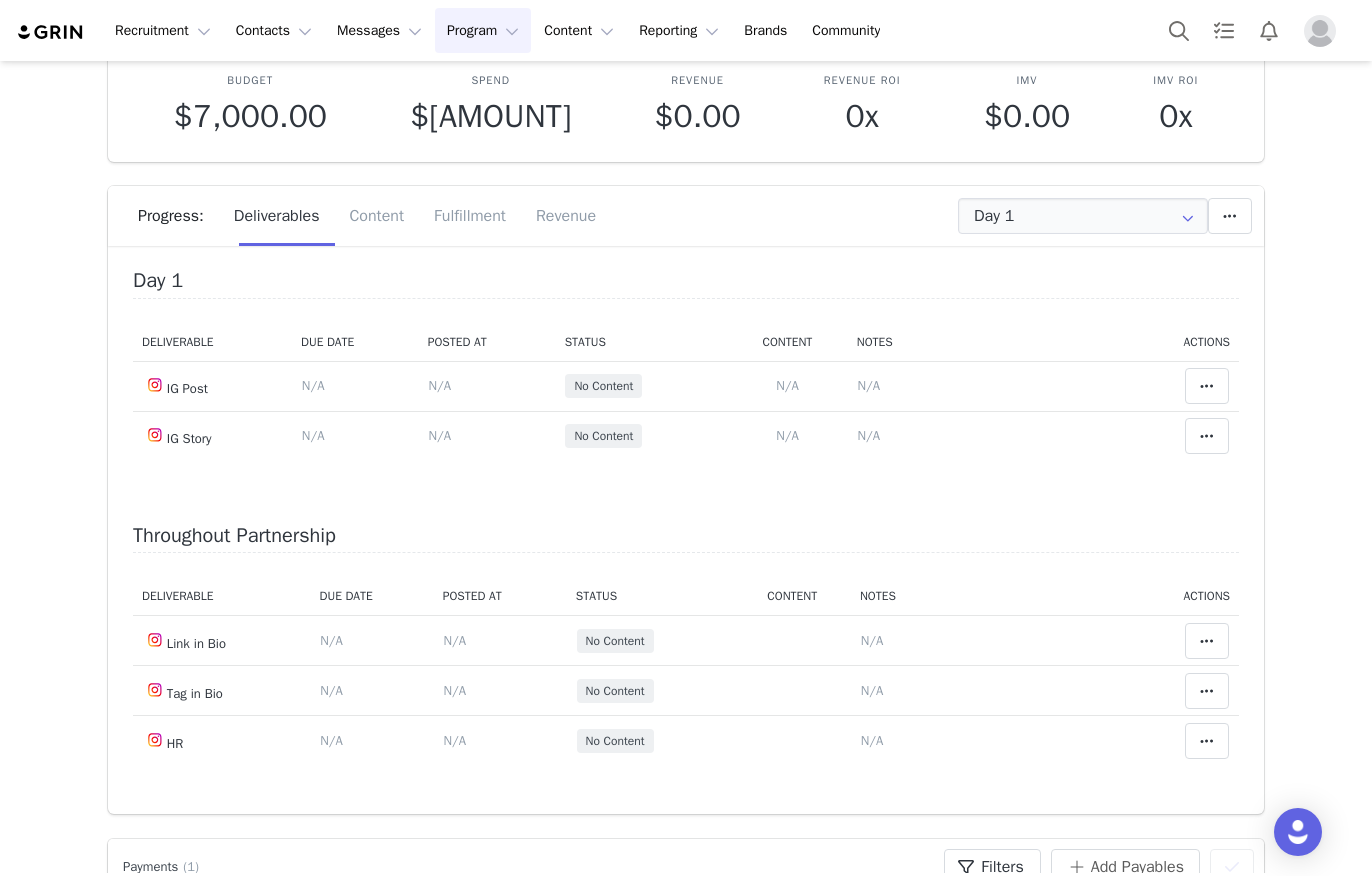 scroll, scrollTop: 0, scrollLeft: 0, axis: both 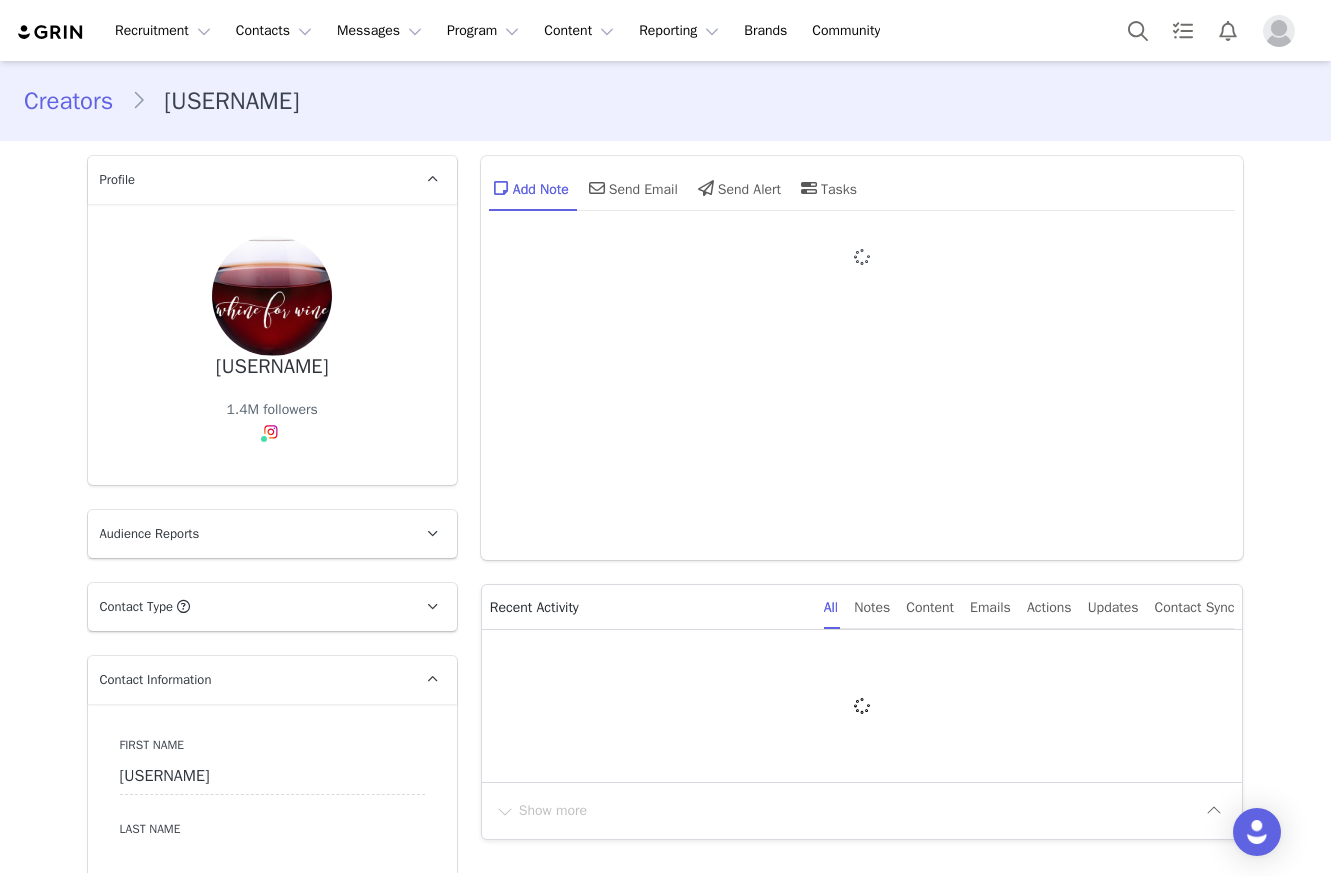 type on "+1 (United States)" 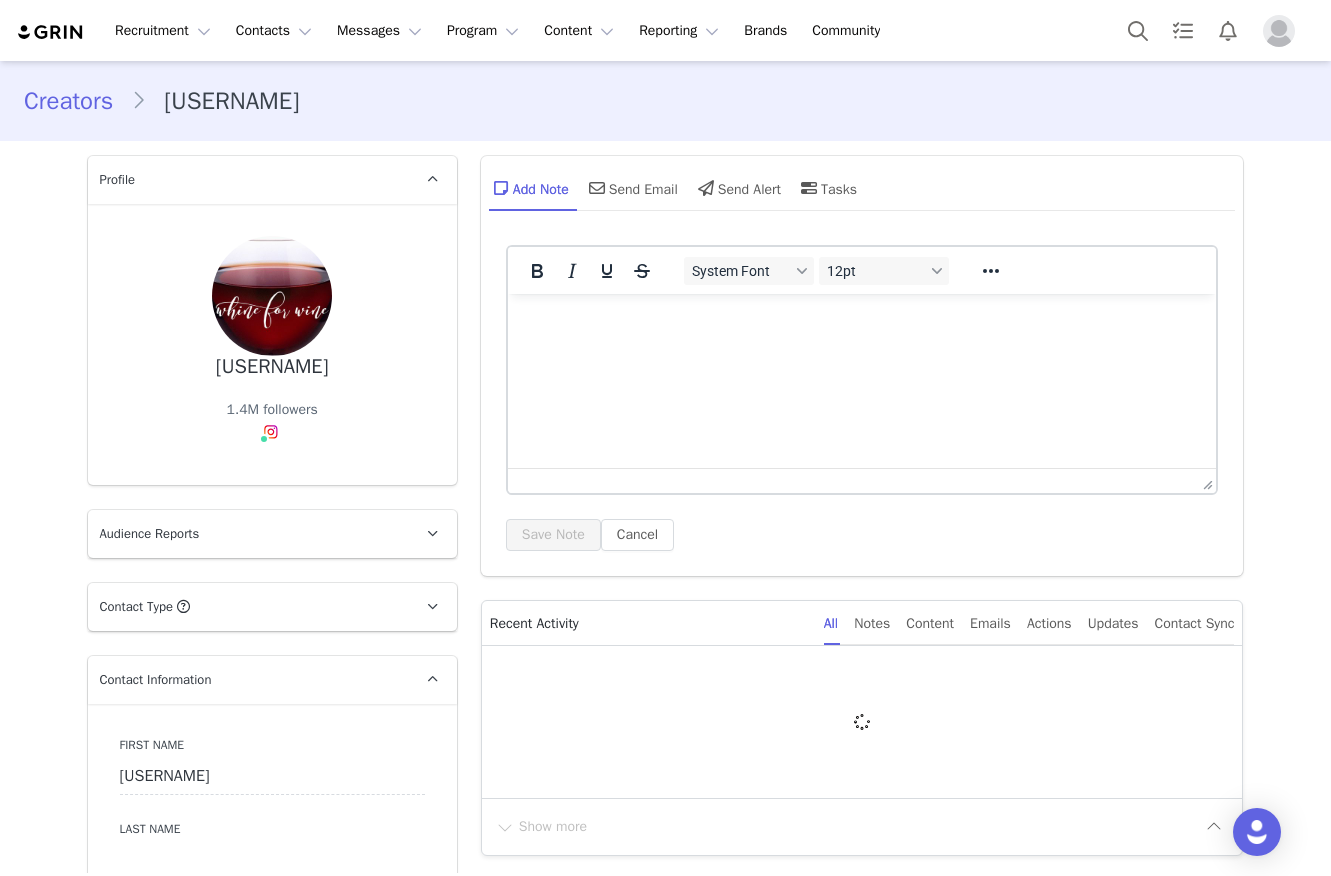 scroll, scrollTop: 0, scrollLeft: 0, axis: both 